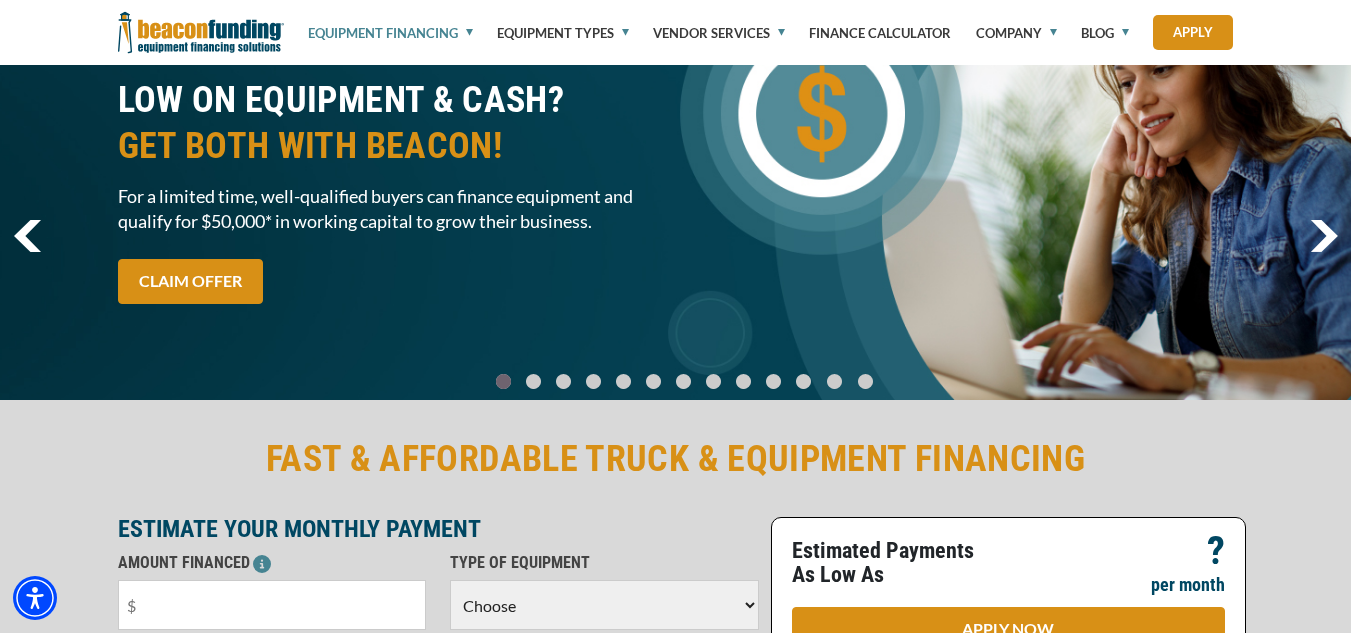 scroll, scrollTop: 100, scrollLeft: 0, axis: vertical 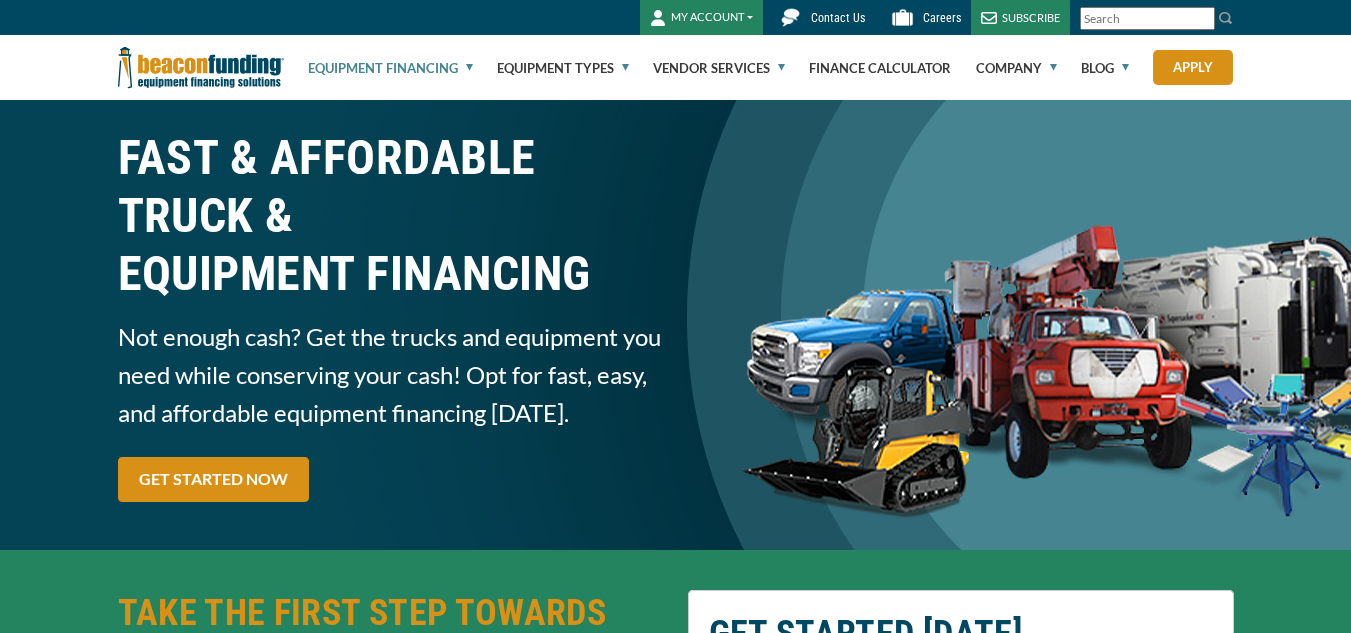 click on "Equipment Financing" at bounding box center [390, 68] 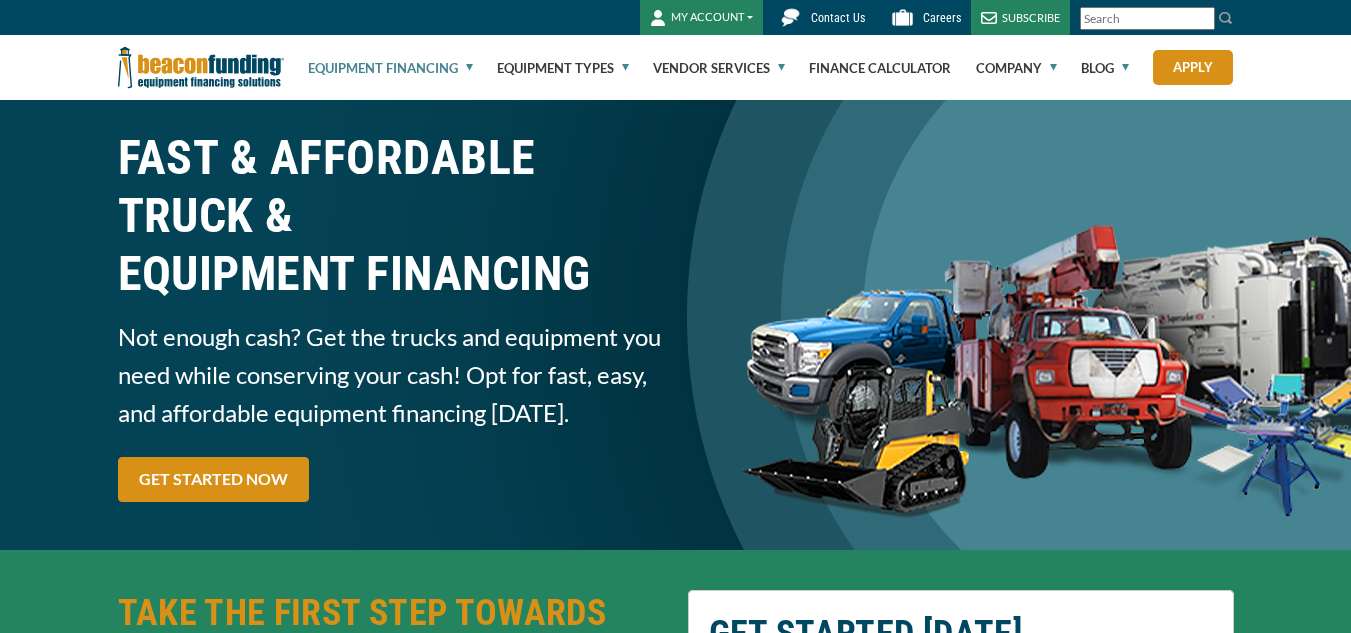 scroll, scrollTop: 0, scrollLeft: 0, axis: both 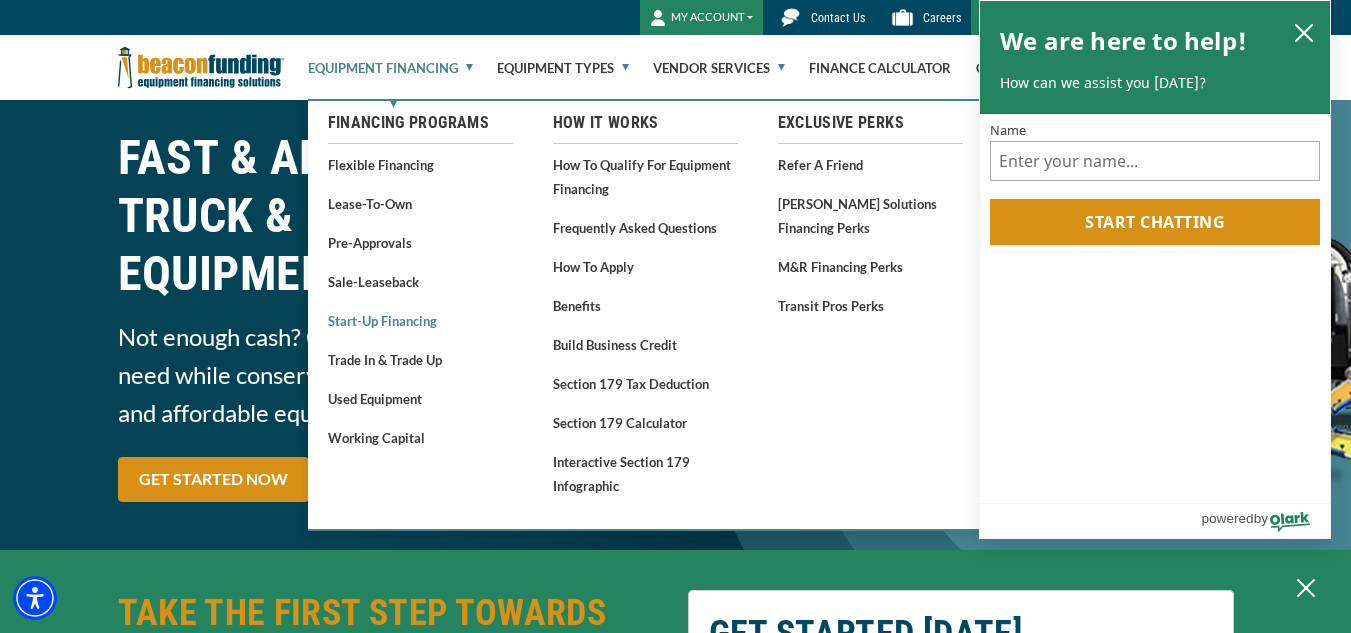 click on "Start-Up Financing" at bounding box center [420, 320] 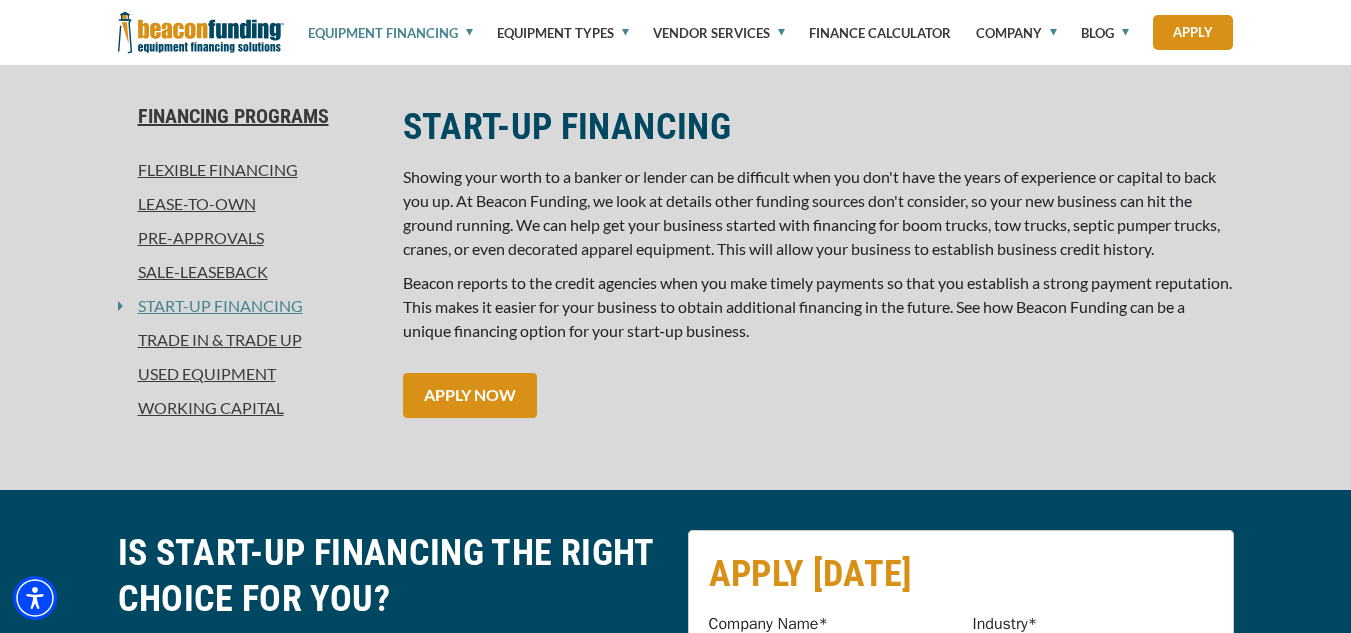scroll, scrollTop: 500, scrollLeft: 0, axis: vertical 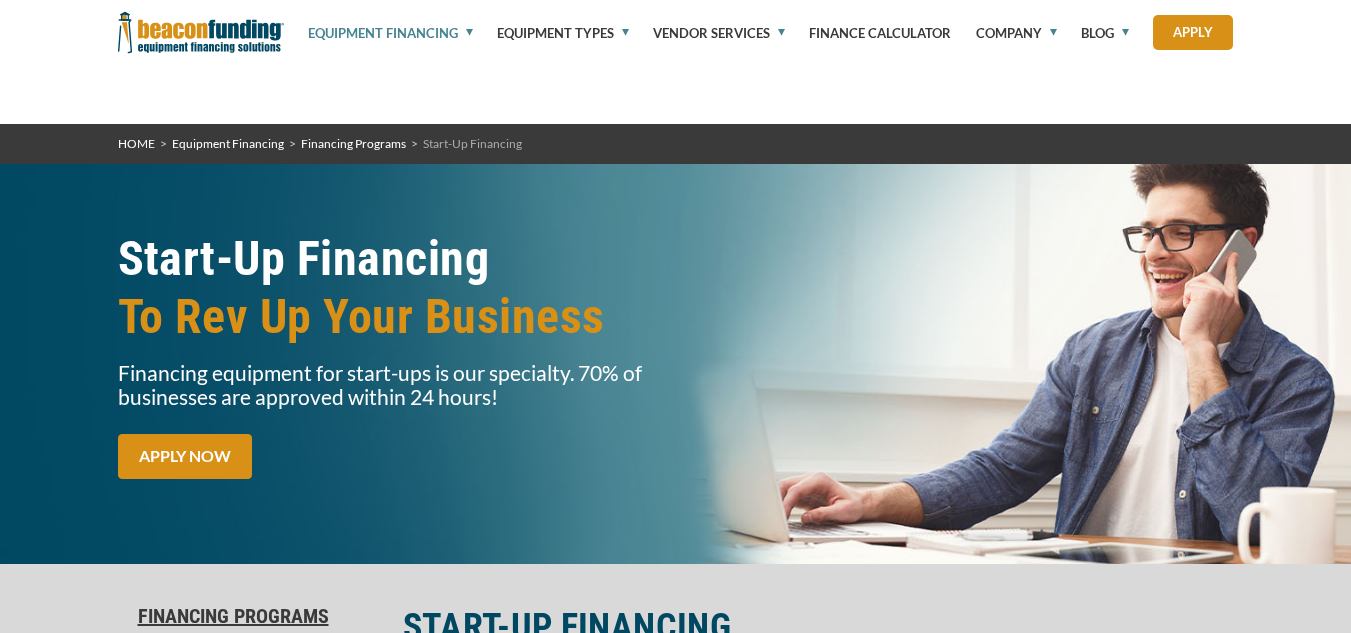 click on "Pre-approvals" at bounding box center (248, 738) 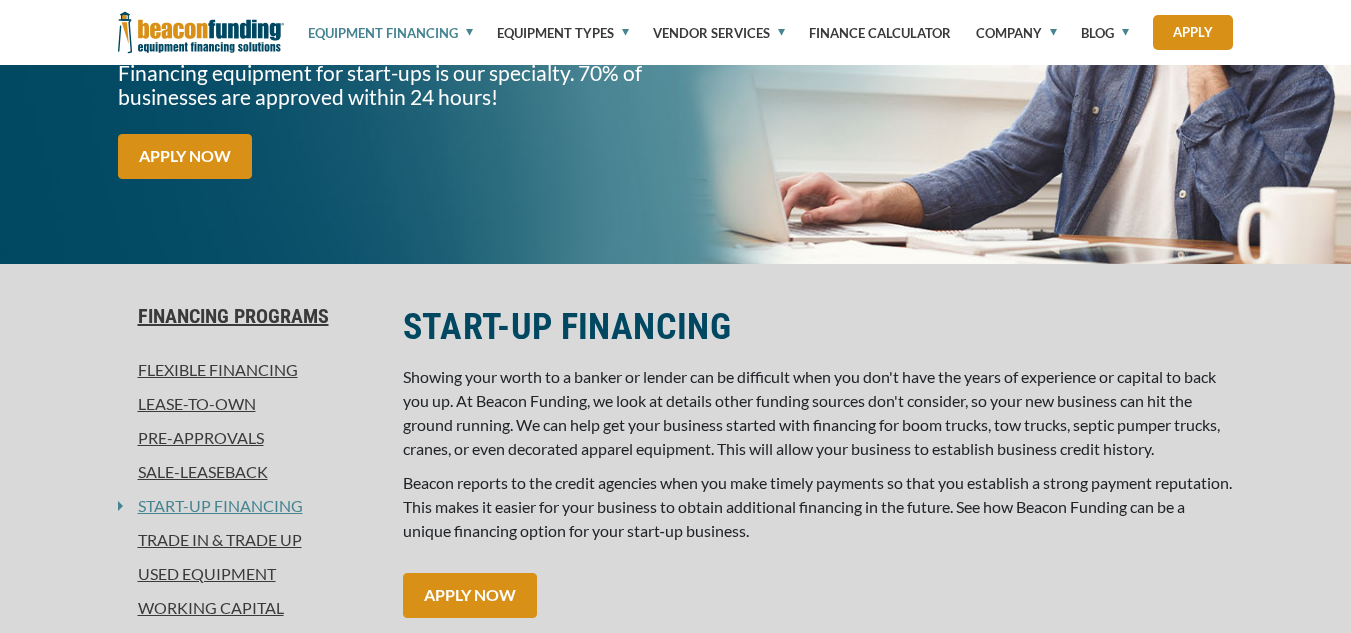 scroll, scrollTop: 300, scrollLeft: 0, axis: vertical 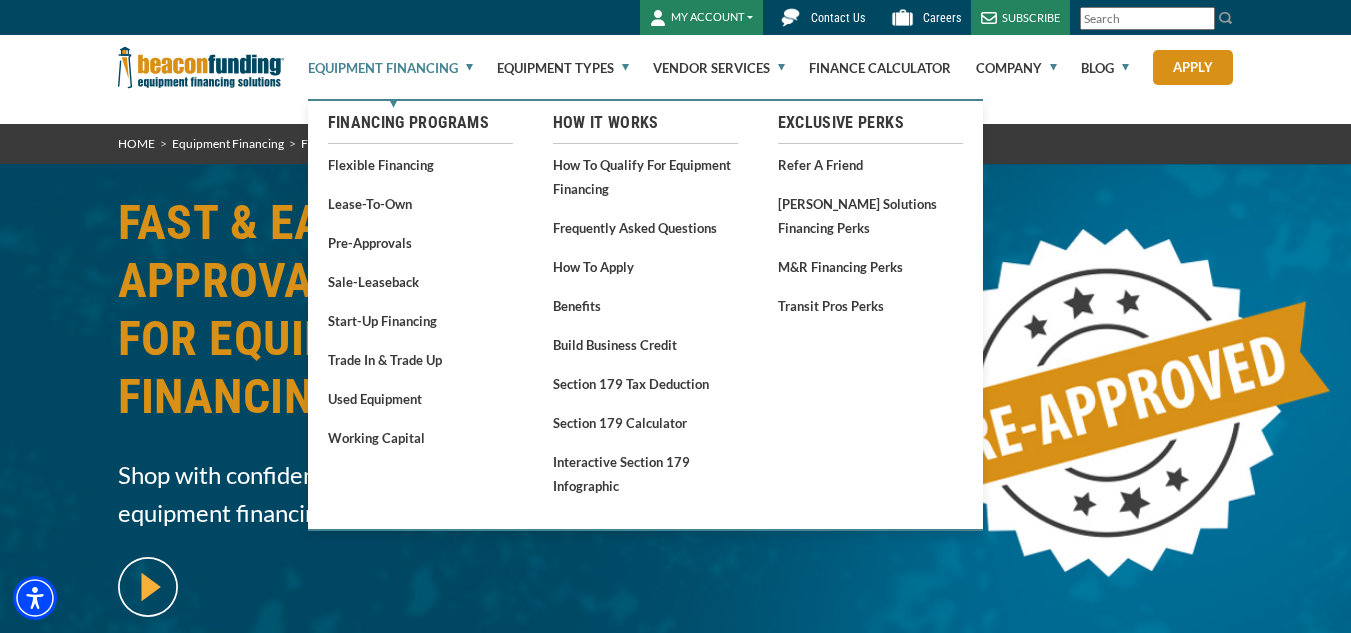 click on "Start-Up Financing" at bounding box center (420, 320) 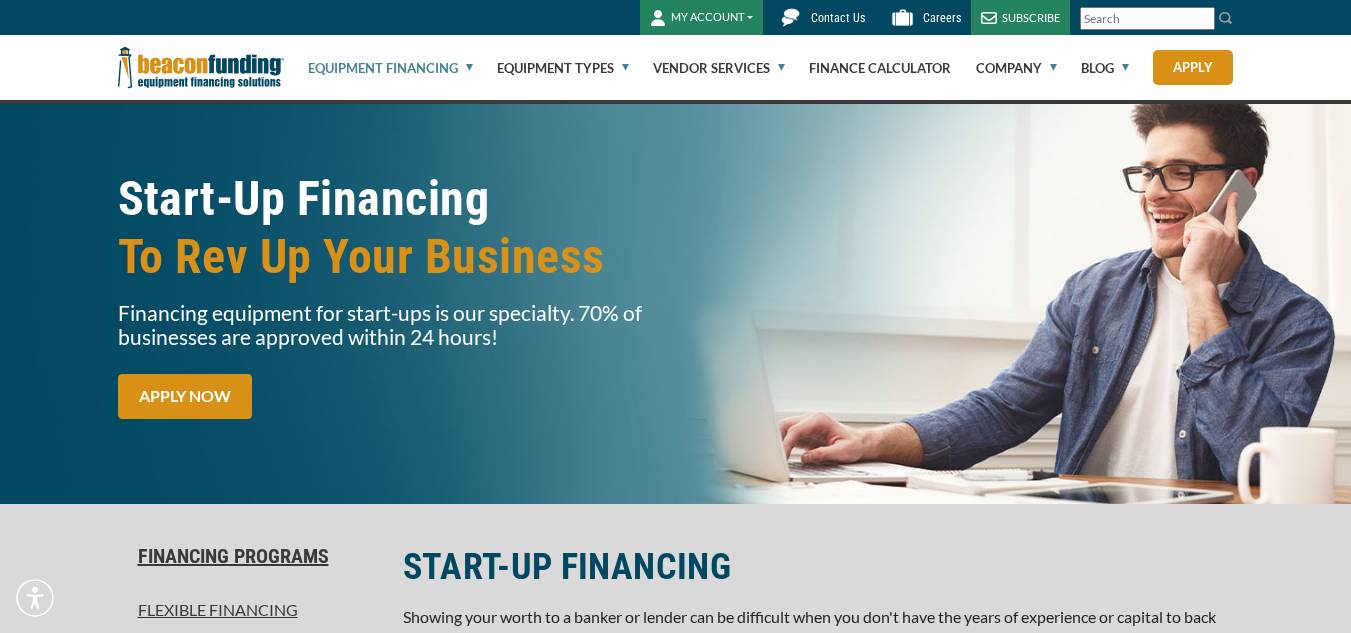 scroll, scrollTop: 60, scrollLeft: 0, axis: vertical 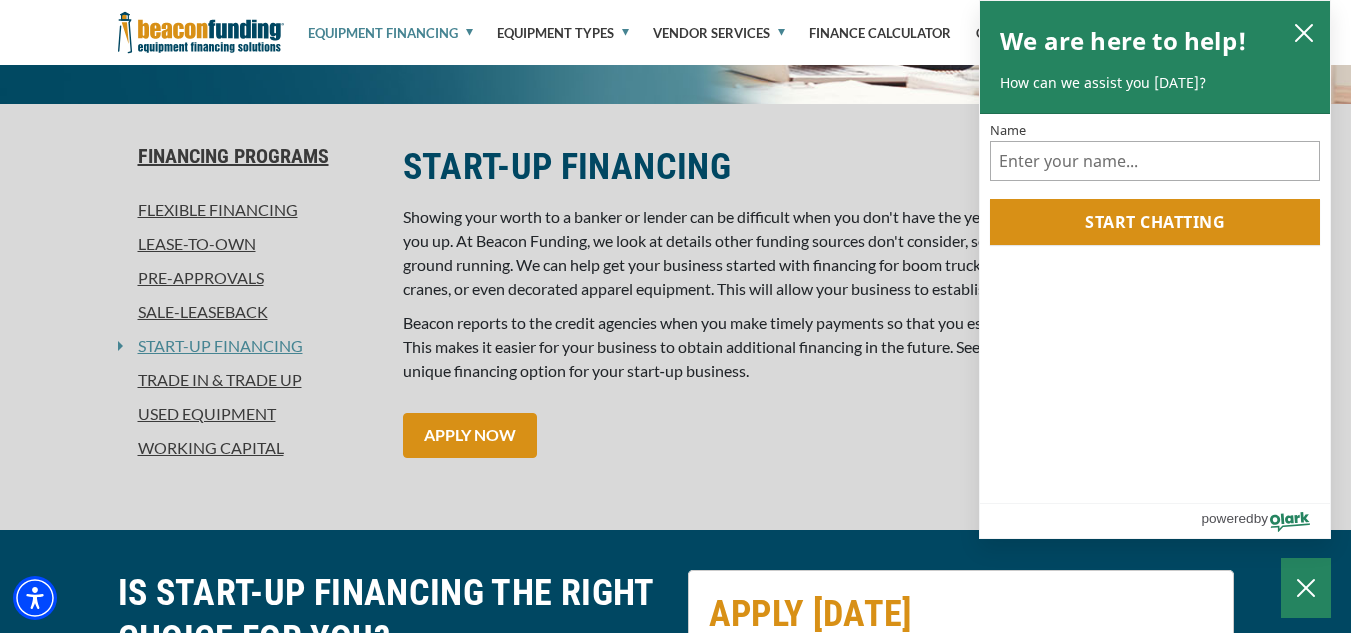 click on "START-UP FINANCING
Showing your worth to a banker or lender can be difficult when you don't have the years of experience or capital to back you up. At Beacon Funding, we look at details other funding sources don't consider, so your new business can hit the ground running. We can help get your business started with financing for boom trucks, tow trucks, septic pumper trucks, cranes, or even decorated apparel equipment. This will allow your business to establish business credit history.
Beacon reports to the credit agencies when you make timely payments so that you establish a strong payment reputation. This makes it easier for your business to obtain additional financing in the future. See how Beacon Funding can be a unique financing option for your start‑up business.
APPLY NOW" at bounding box center (818, 317) 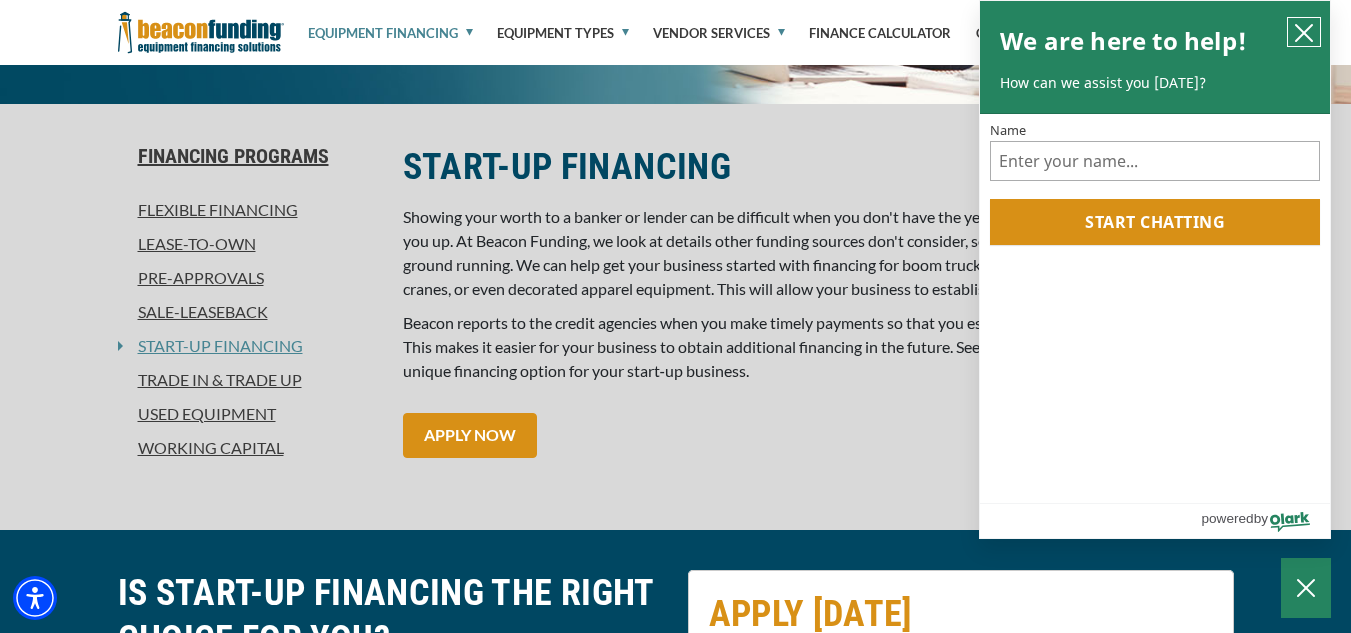 click 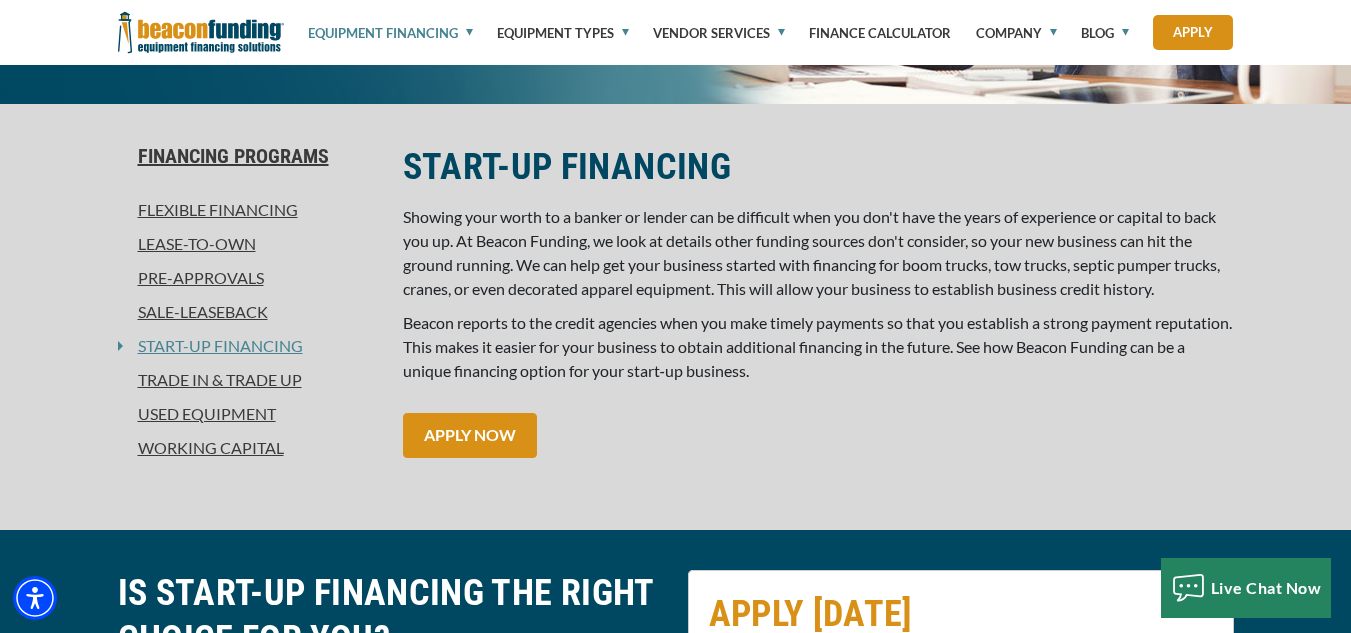 click on "Used Equipment" at bounding box center [248, 414] 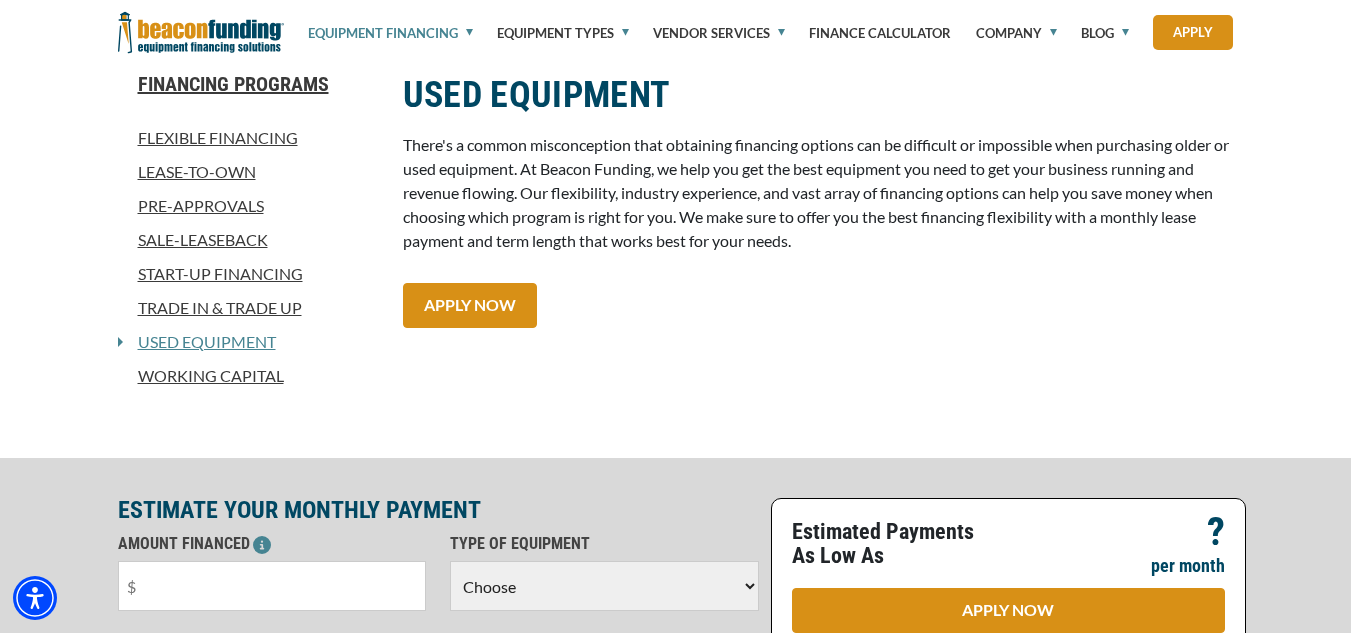 scroll, scrollTop: 669, scrollLeft: 0, axis: vertical 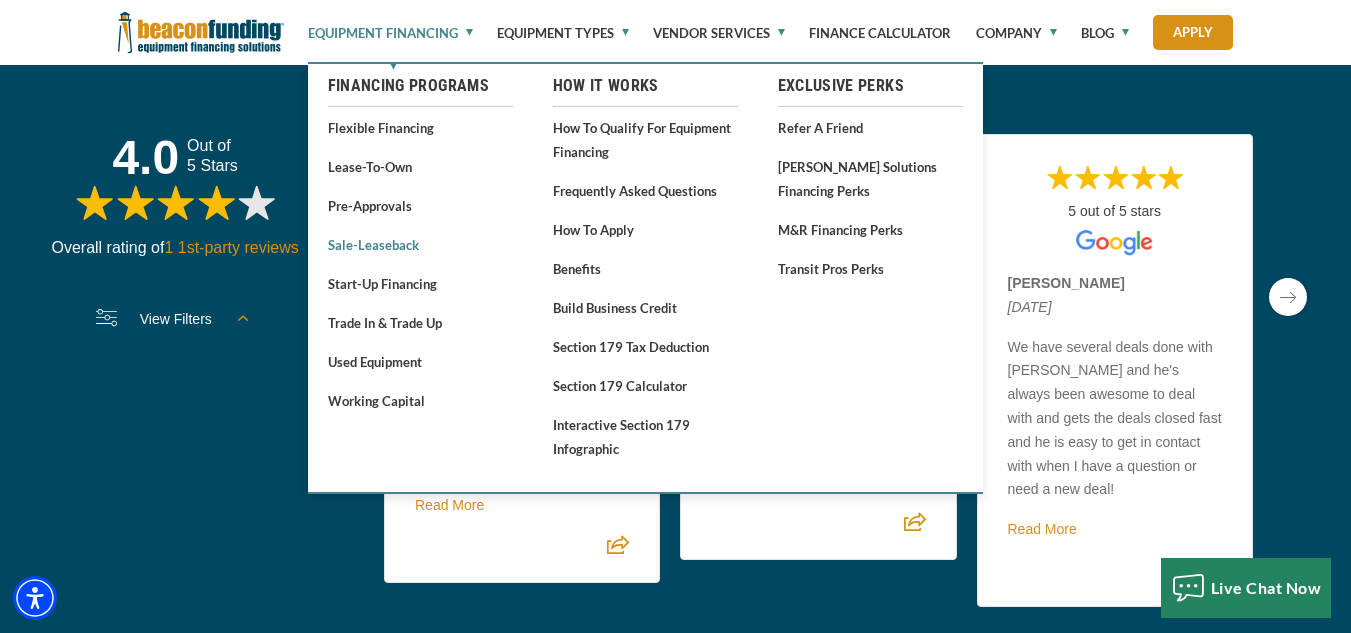 click on "Sale-Leaseback" at bounding box center (420, 244) 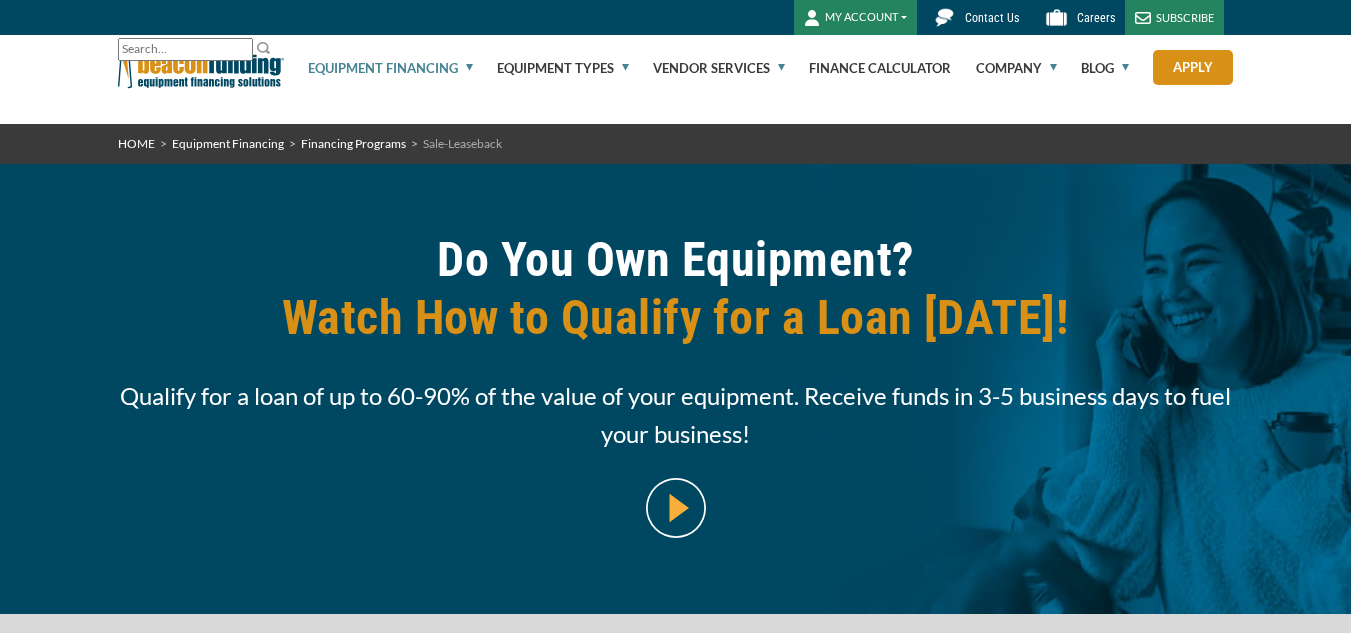 scroll, scrollTop: 193, scrollLeft: 0, axis: vertical 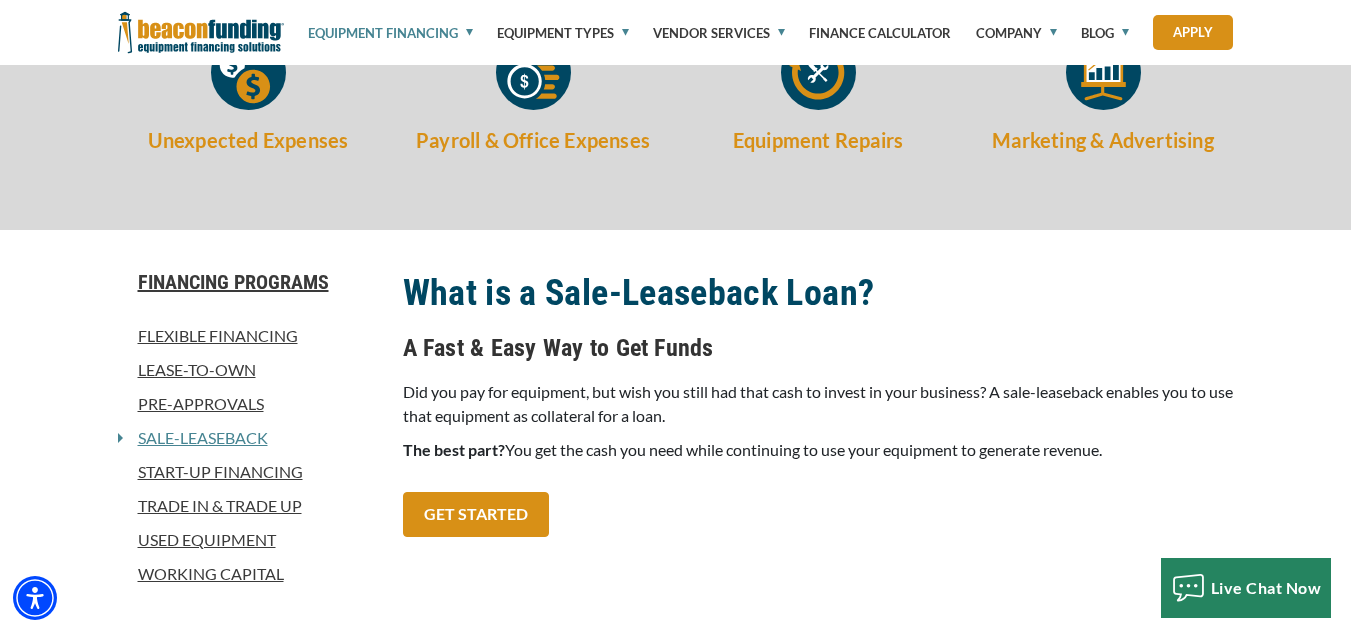 click on "Flexible Financing" at bounding box center [248, 336] 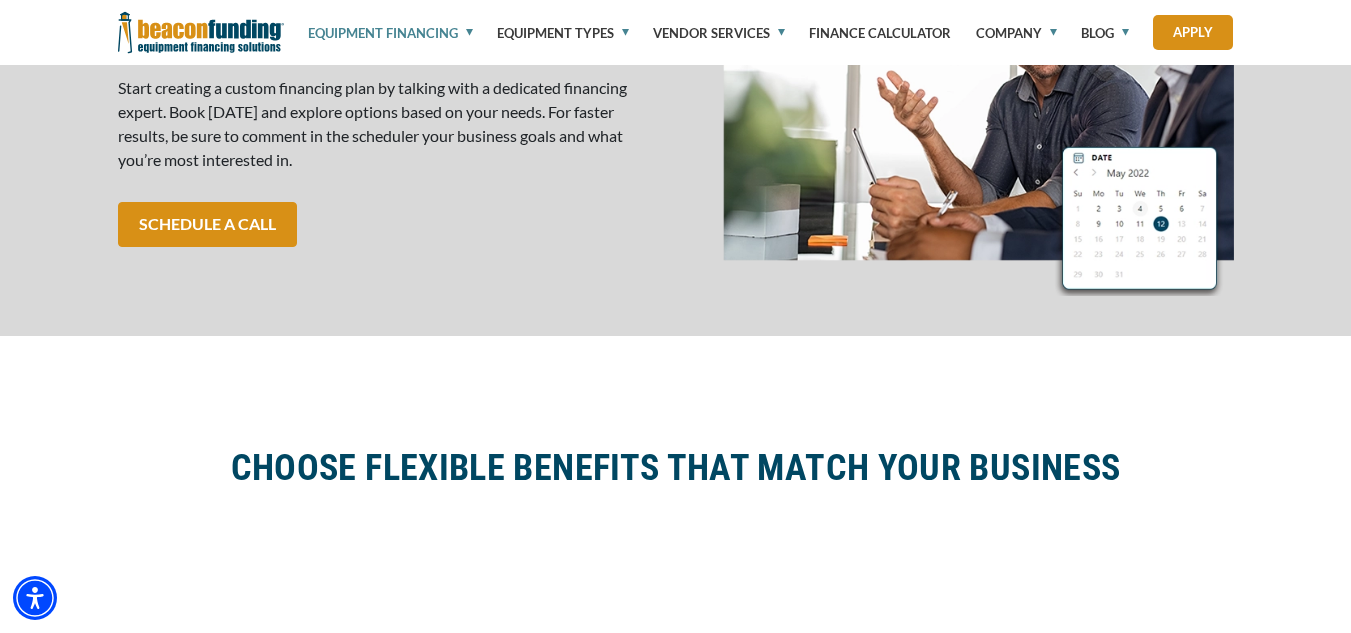 scroll, scrollTop: 1500, scrollLeft: 0, axis: vertical 